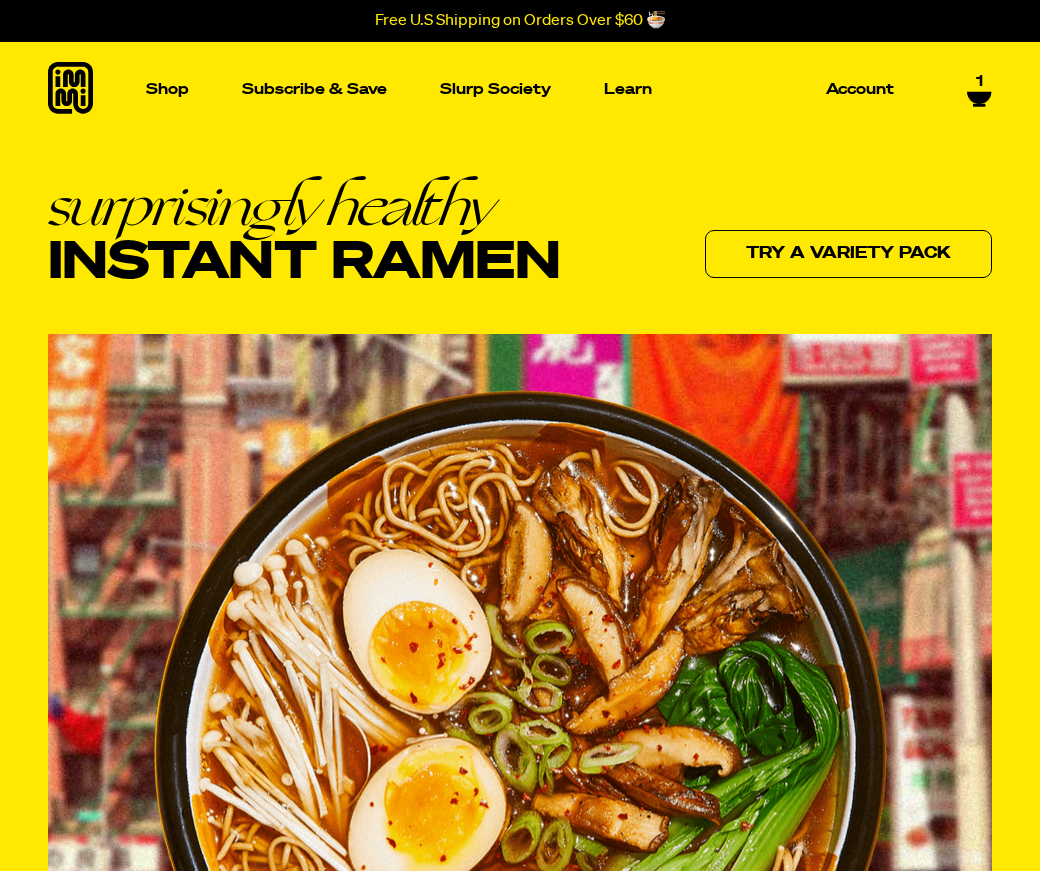 scroll, scrollTop: 0, scrollLeft: 0, axis: both 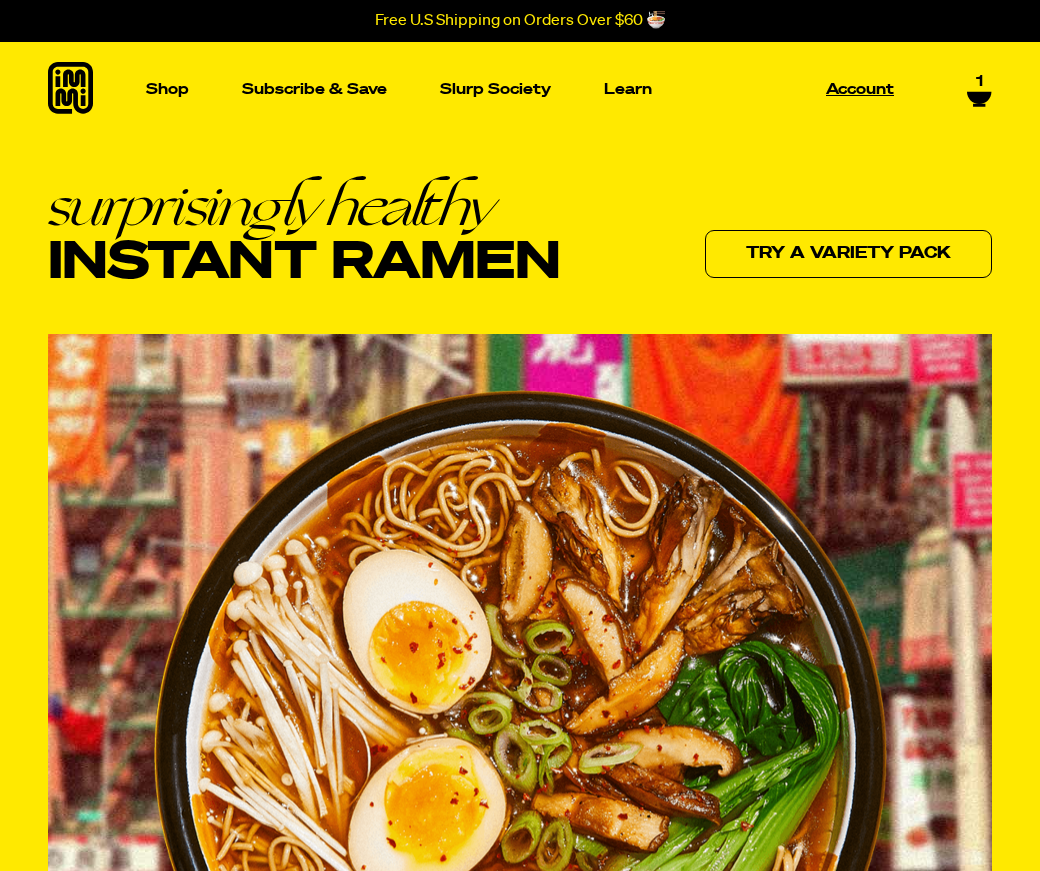click on "Account" at bounding box center (860, 89) 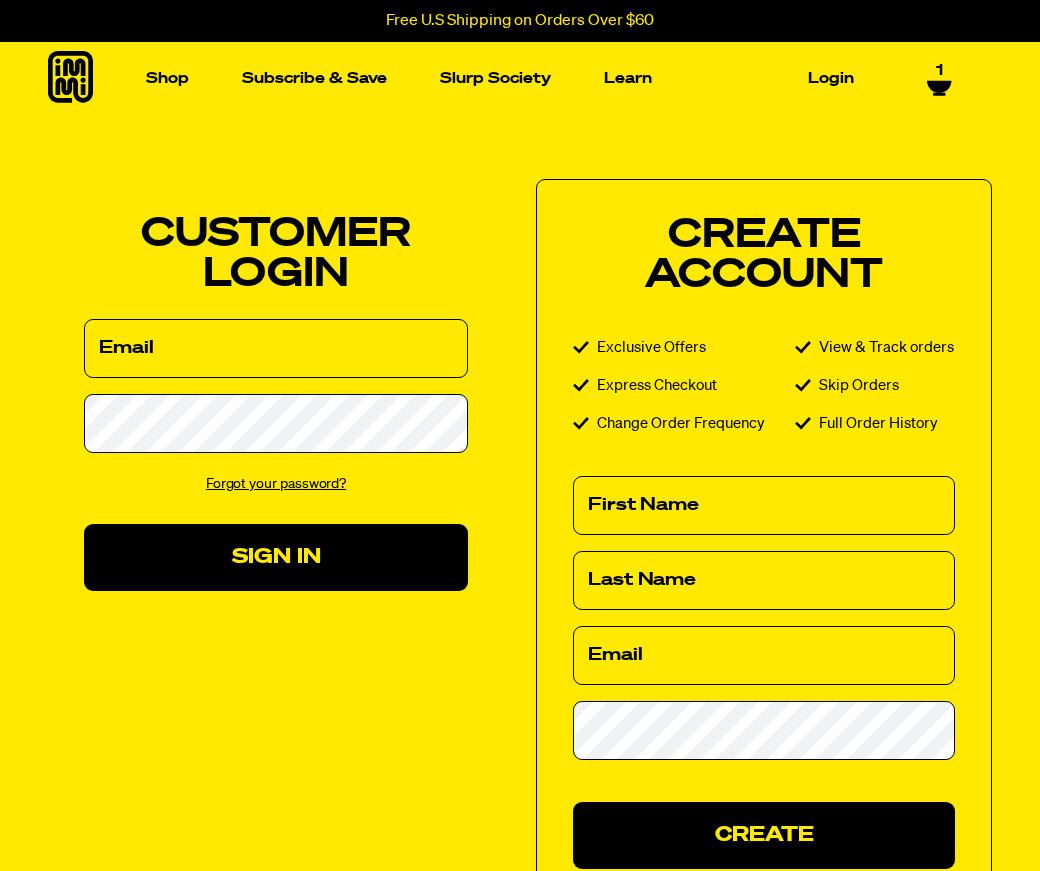 scroll, scrollTop: 0, scrollLeft: 0, axis: both 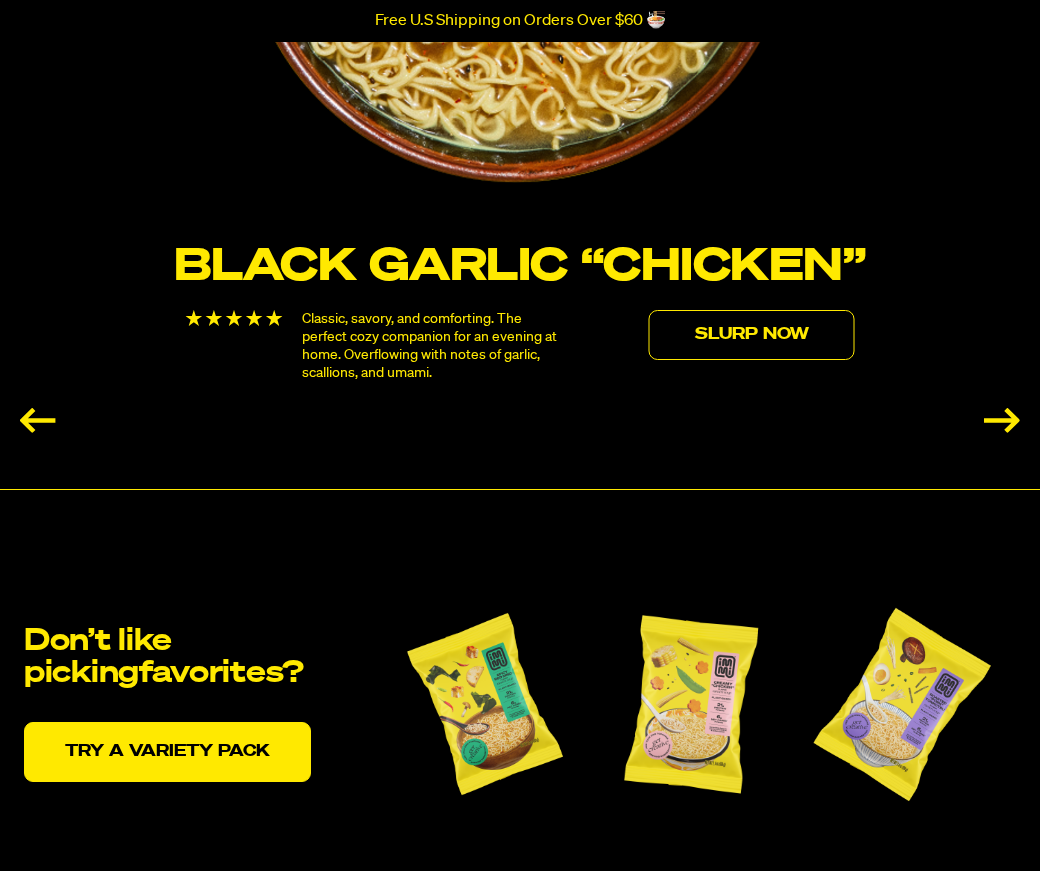 click on "Slurp Now" at bounding box center [752, 335] 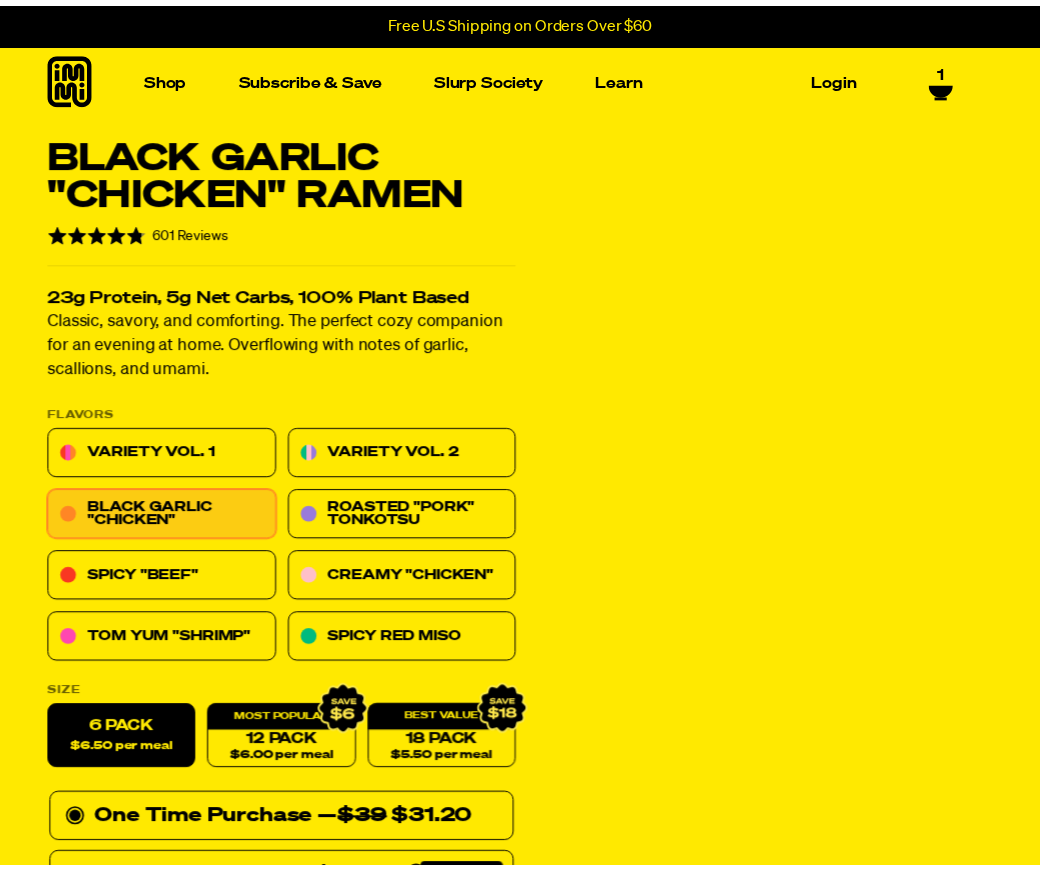 scroll, scrollTop: 0, scrollLeft: 0, axis: both 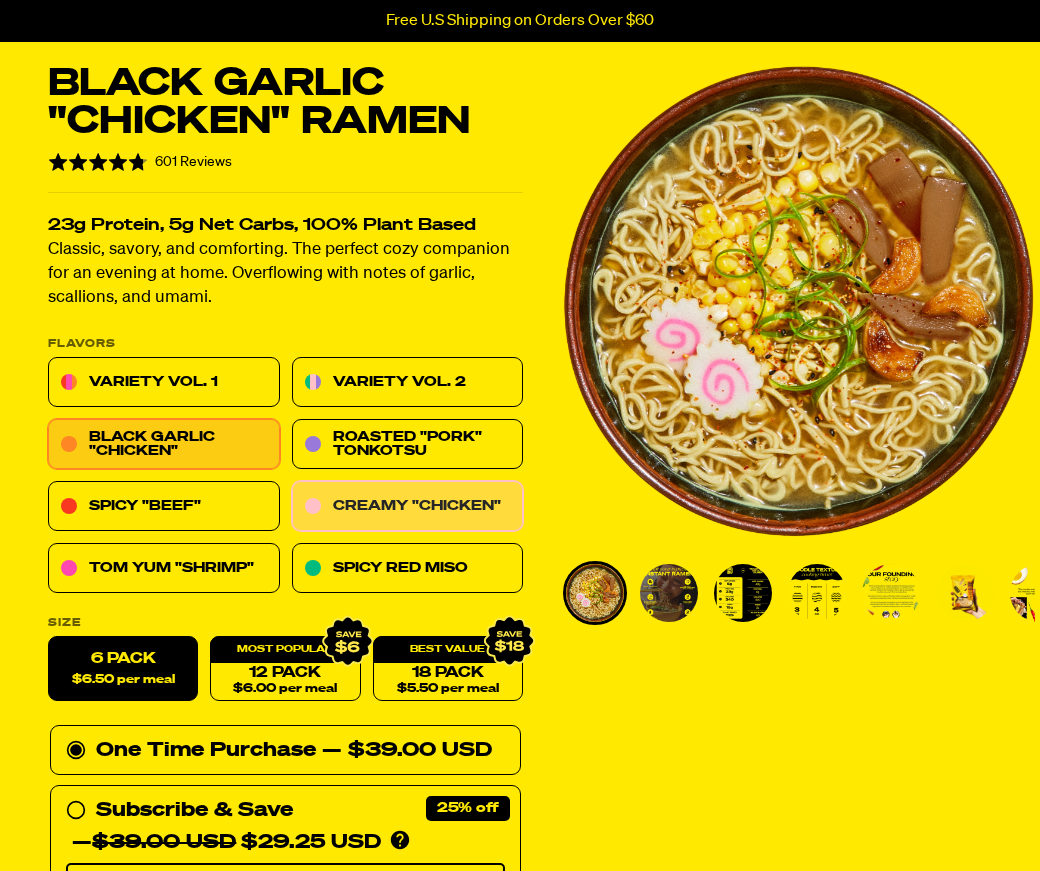 click on "Creamy "Chicken"" at bounding box center [408, 507] 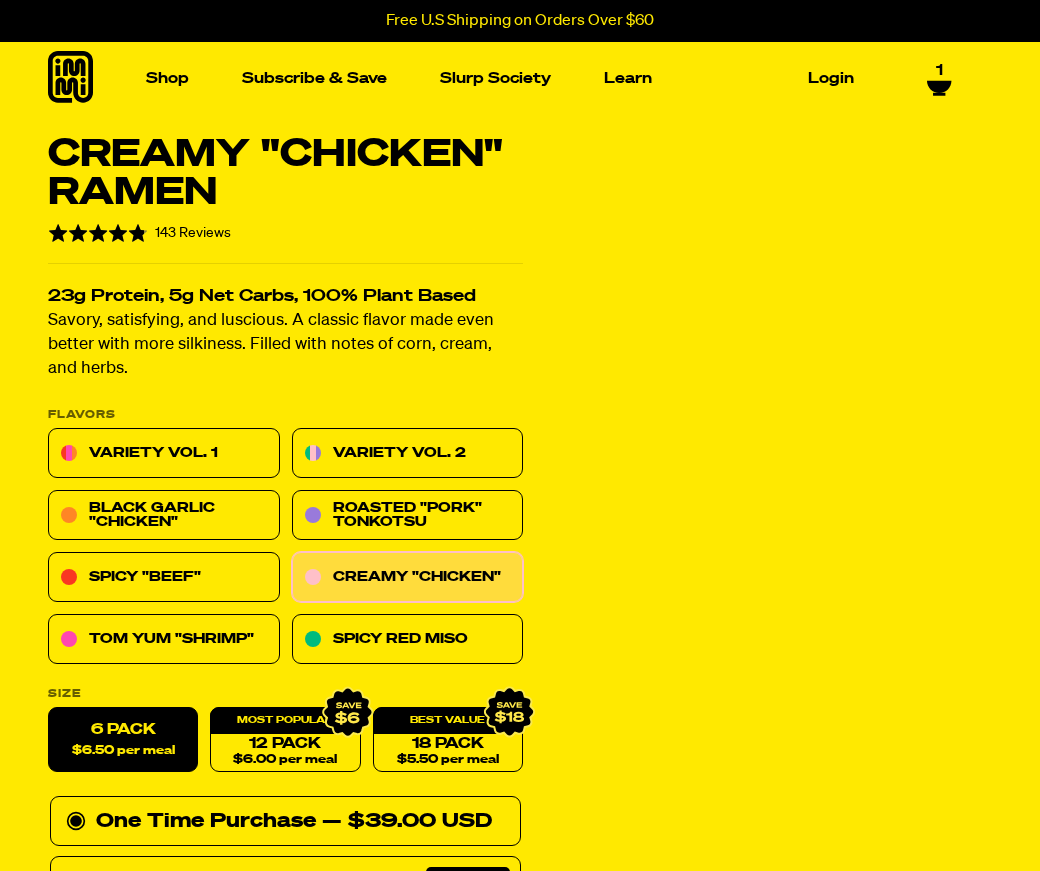scroll, scrollTop: 0, scrollLeft: 0, axis: both 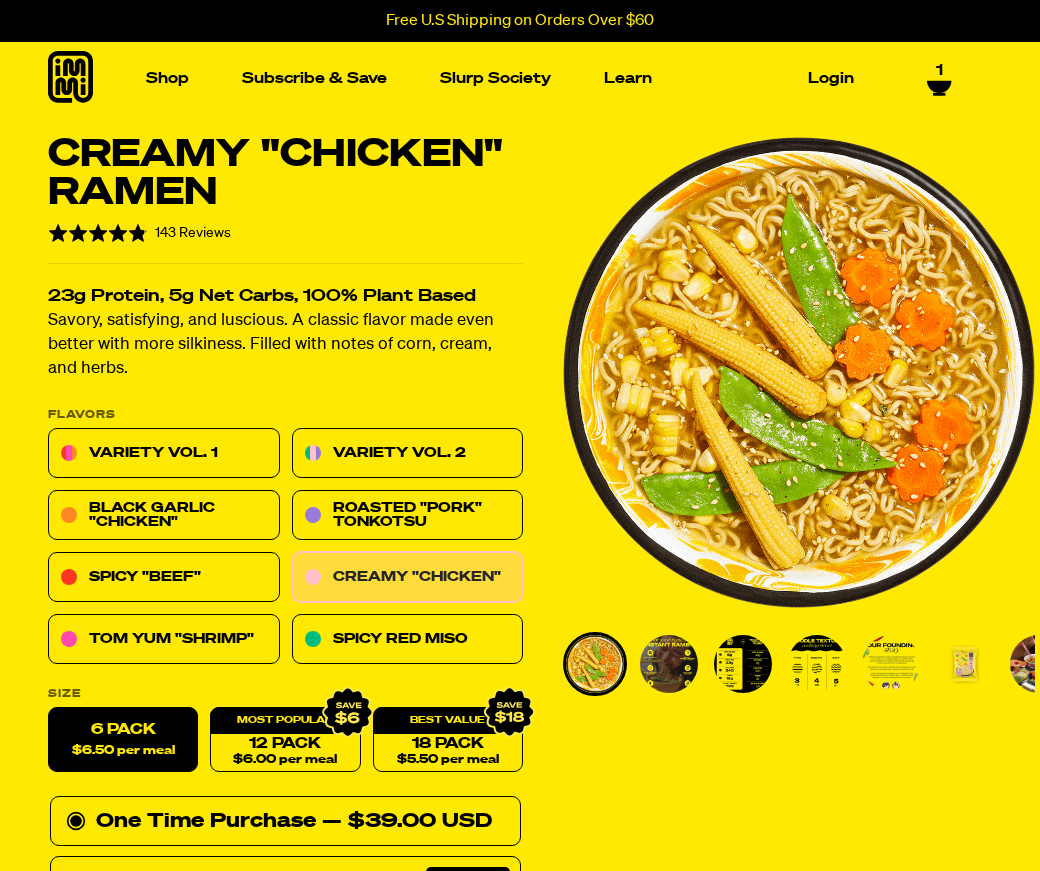click on "Creamy "Chicken"" at bounding box center (408, 578) 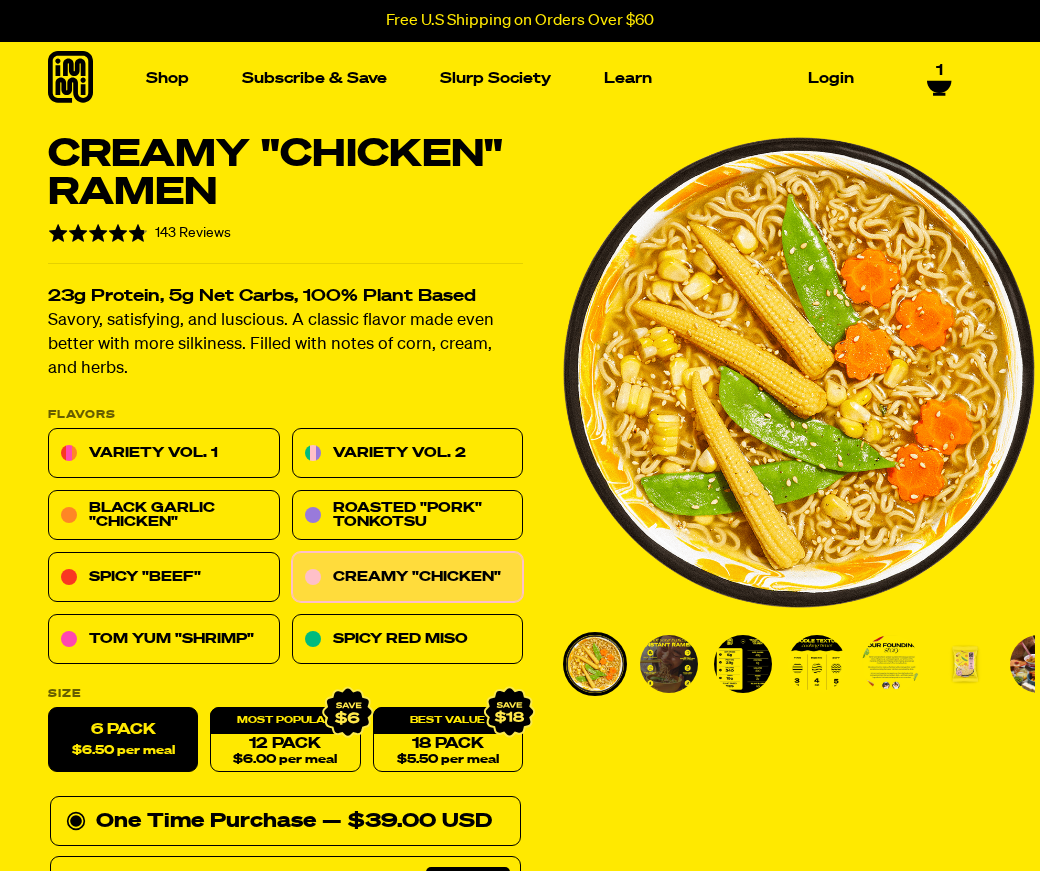 scroll, scrollTop: 0, scrollLeft: 0, axis: both 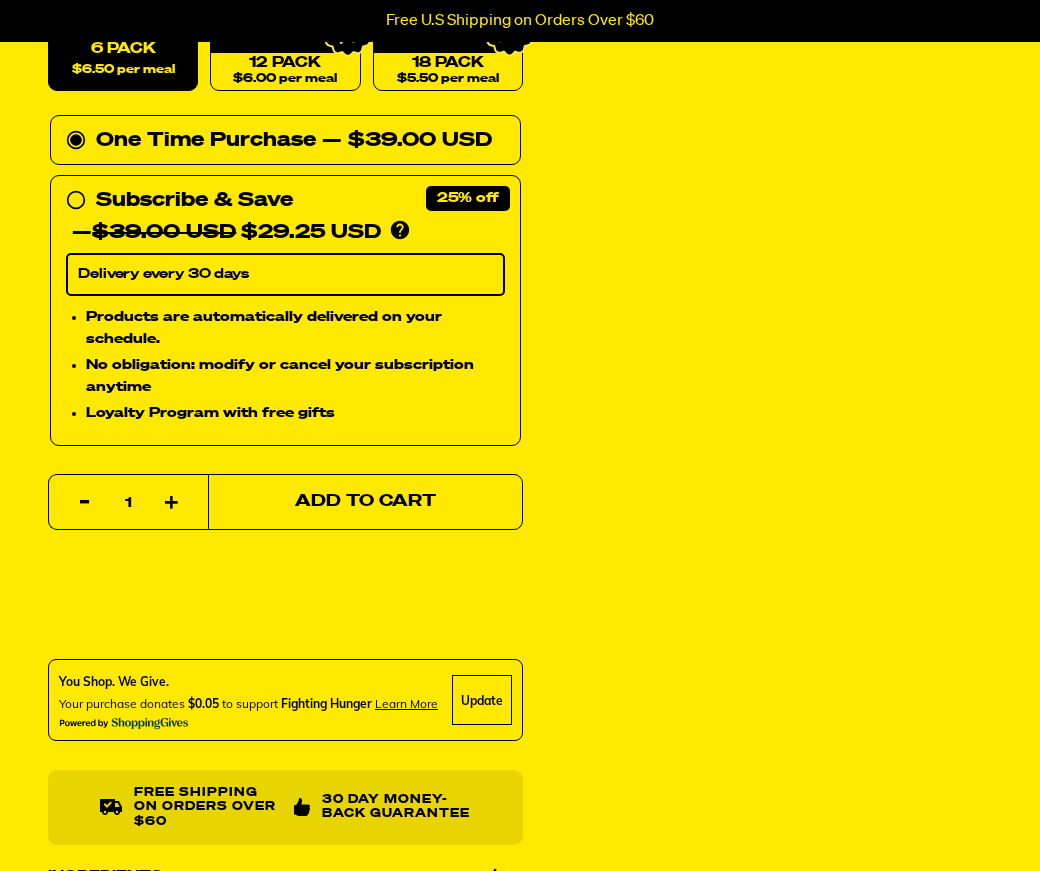 click on "Add to Cart" at bounding box center [365, 502] 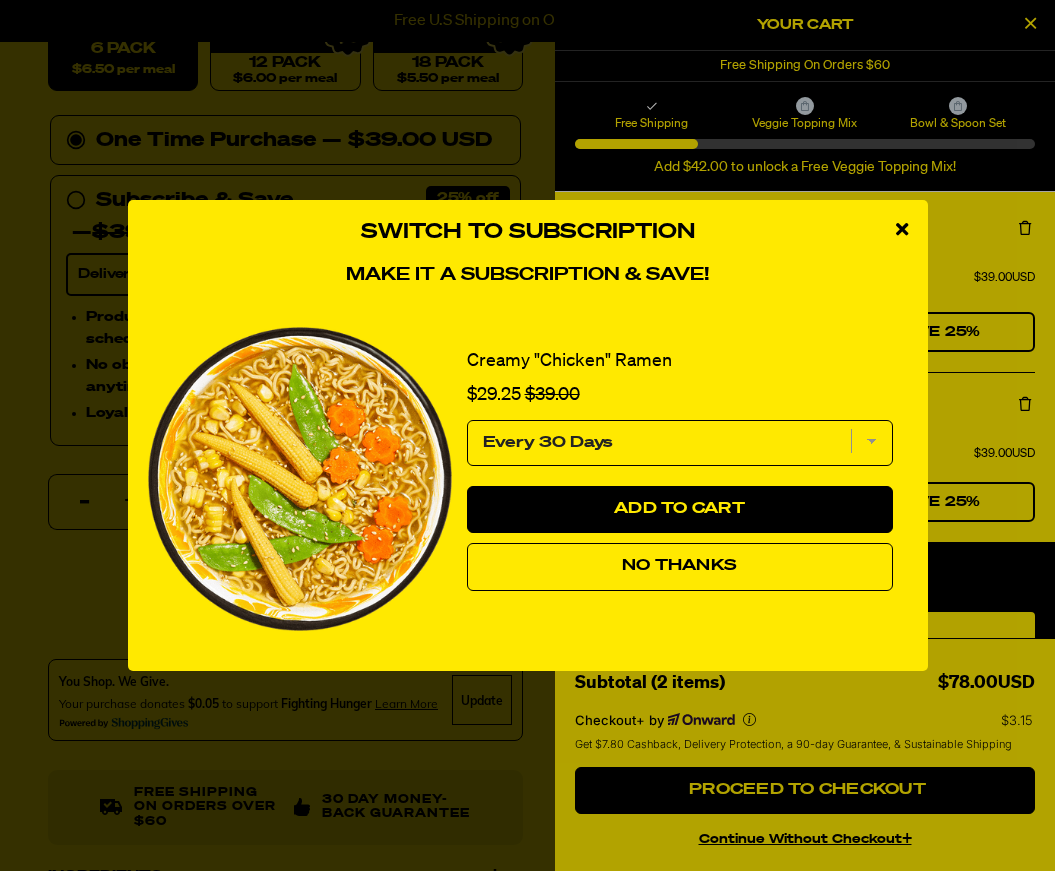 click on "Every 30 Days" at bounding box center [680, 443] 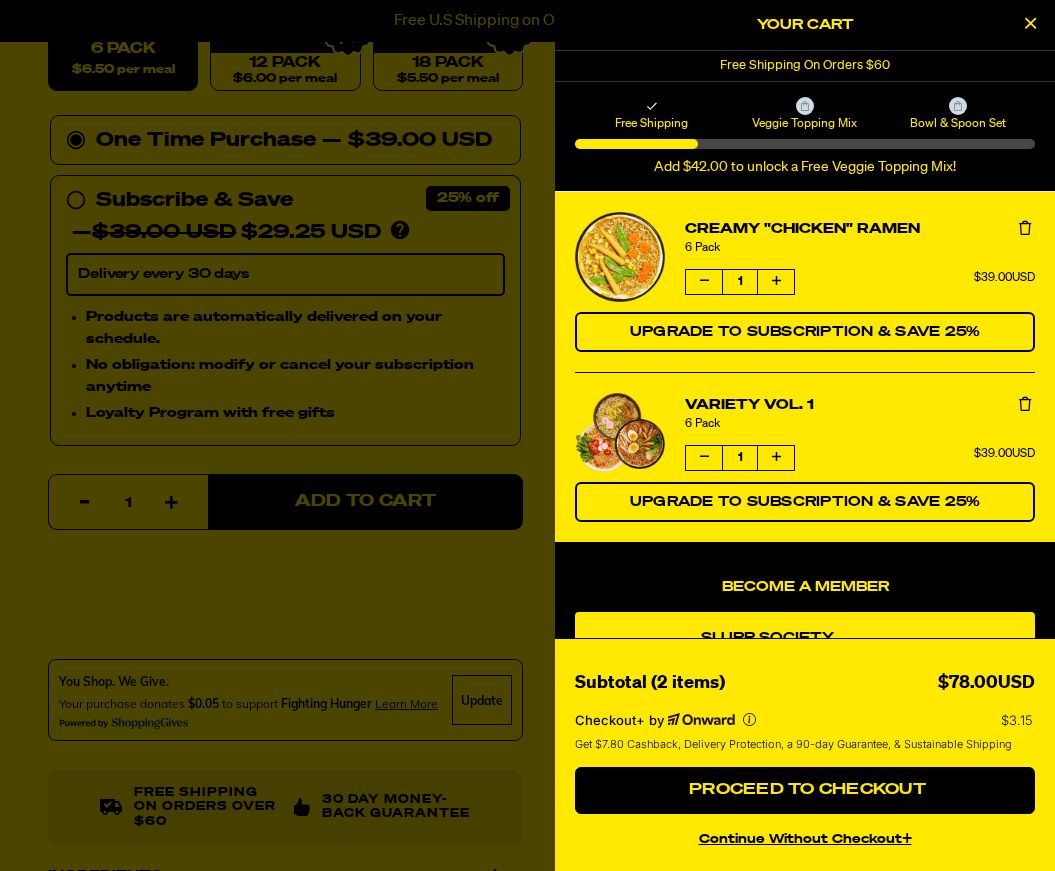 click at bounding box center [704, 457] 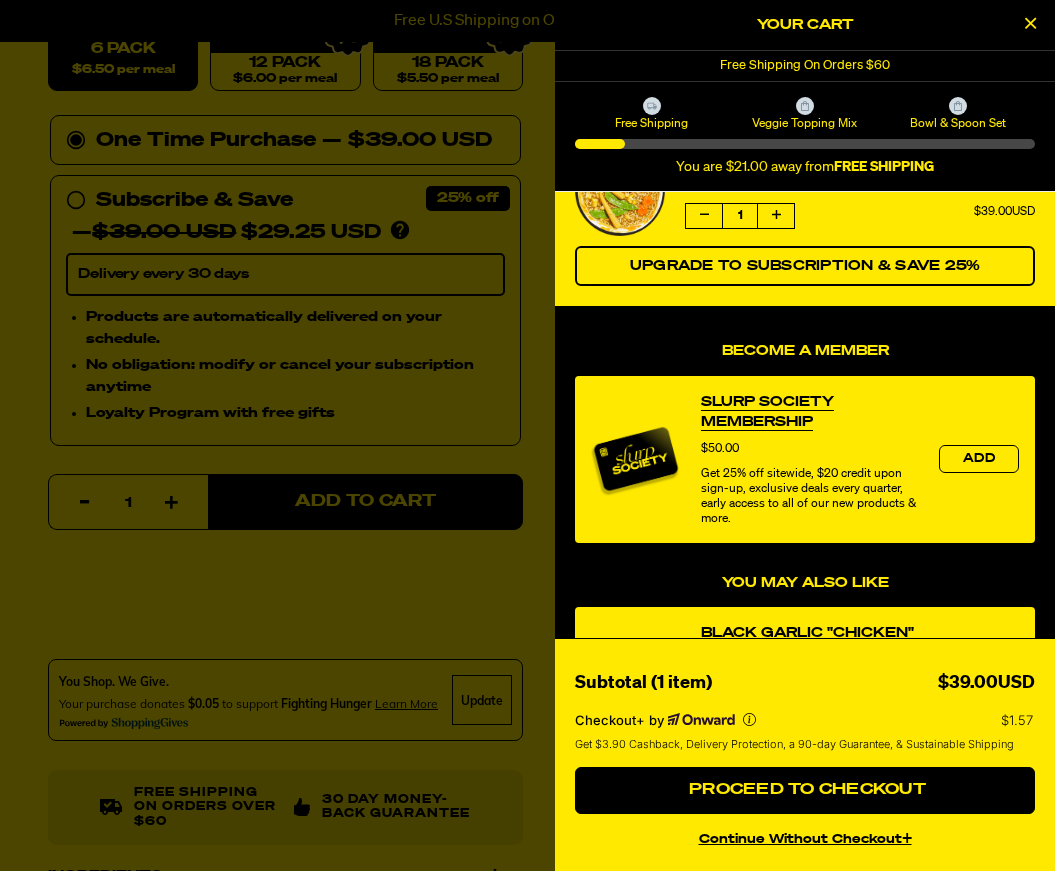 scroll, scrollTop: 0, scrollLeft: 0, axis: both 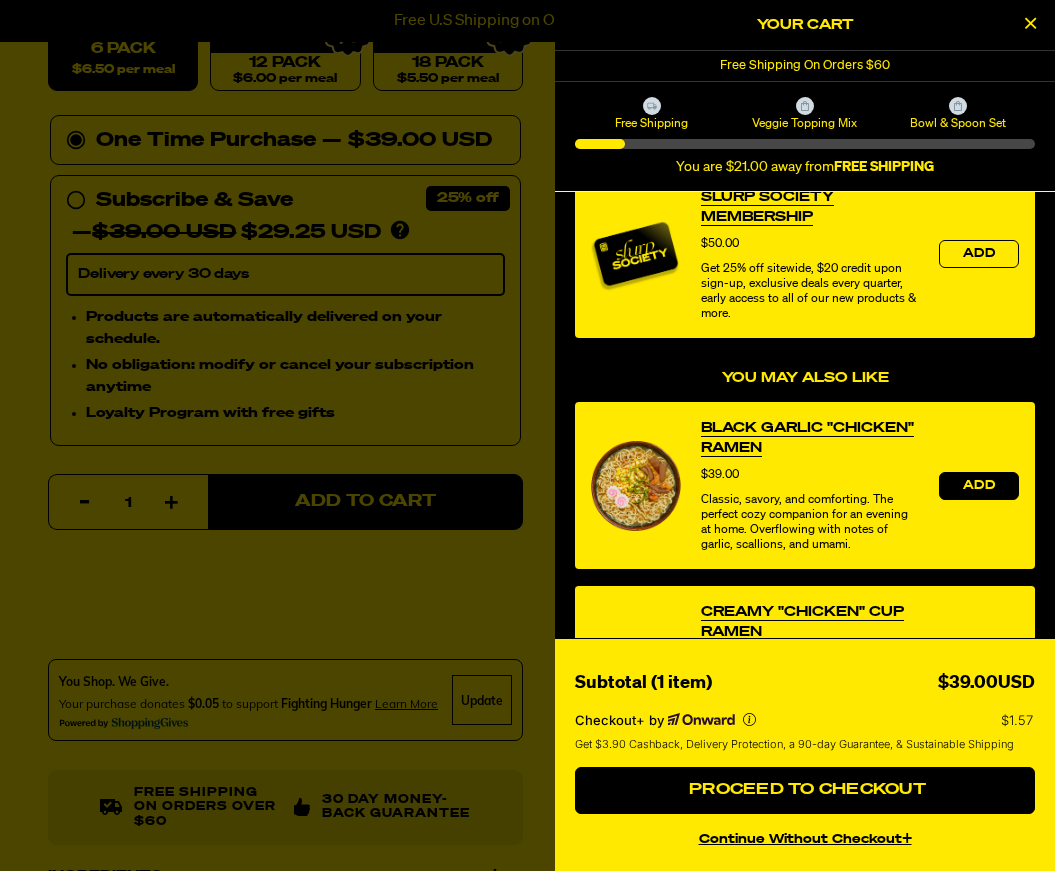 click on "Add" at bounding box center [979, 486] 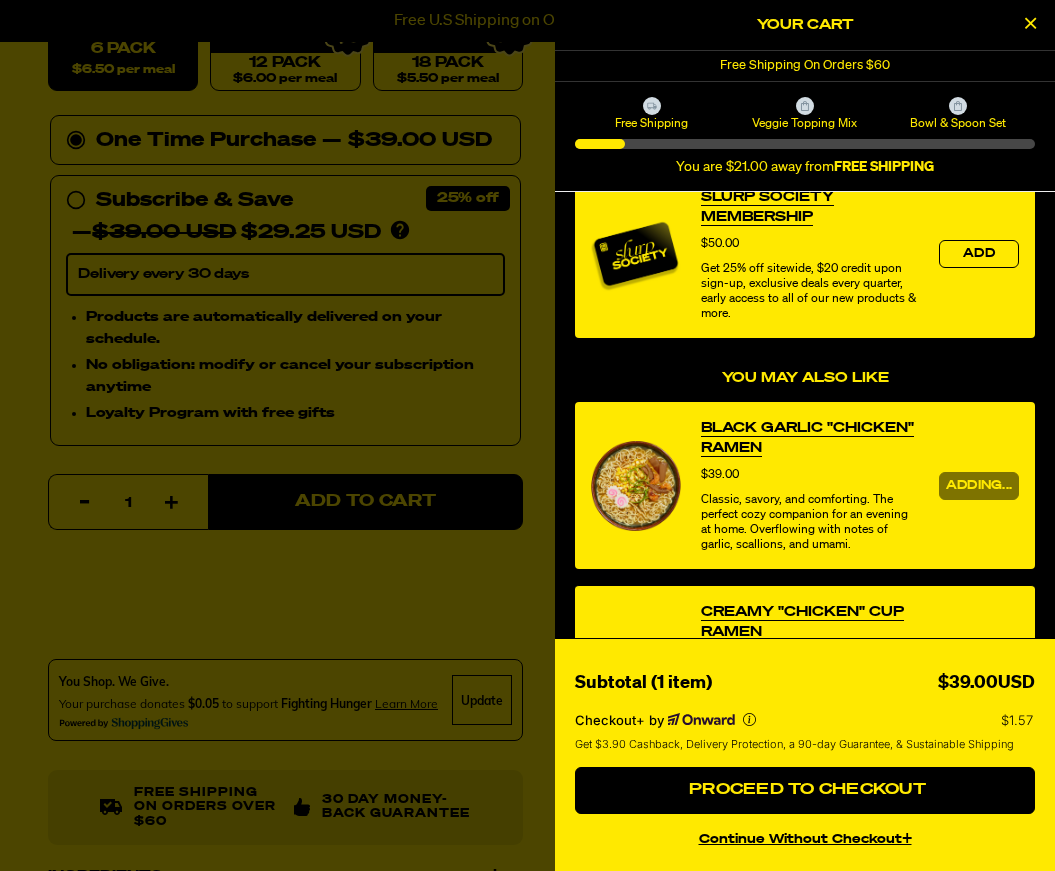 scroll, scrollTop: 0, scrollLeft: 0, axis: both 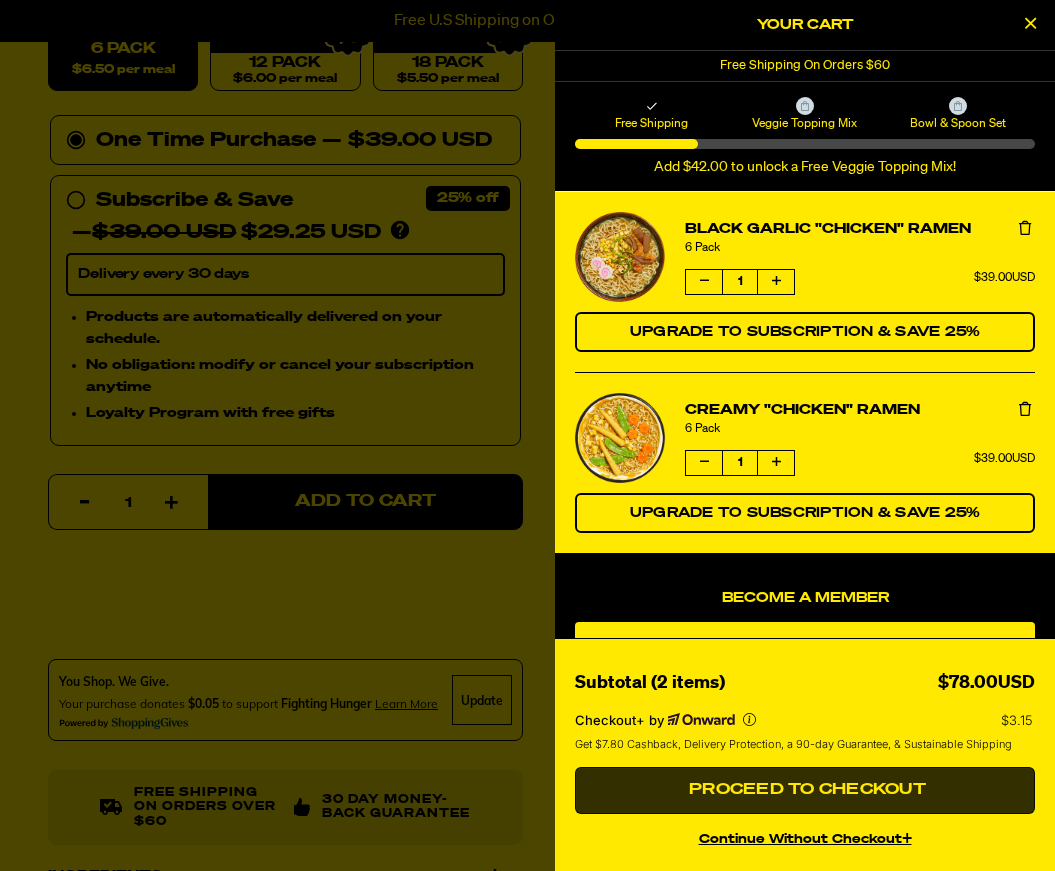 click on "Proceed to Checkout" at bounding box center [805, 790] 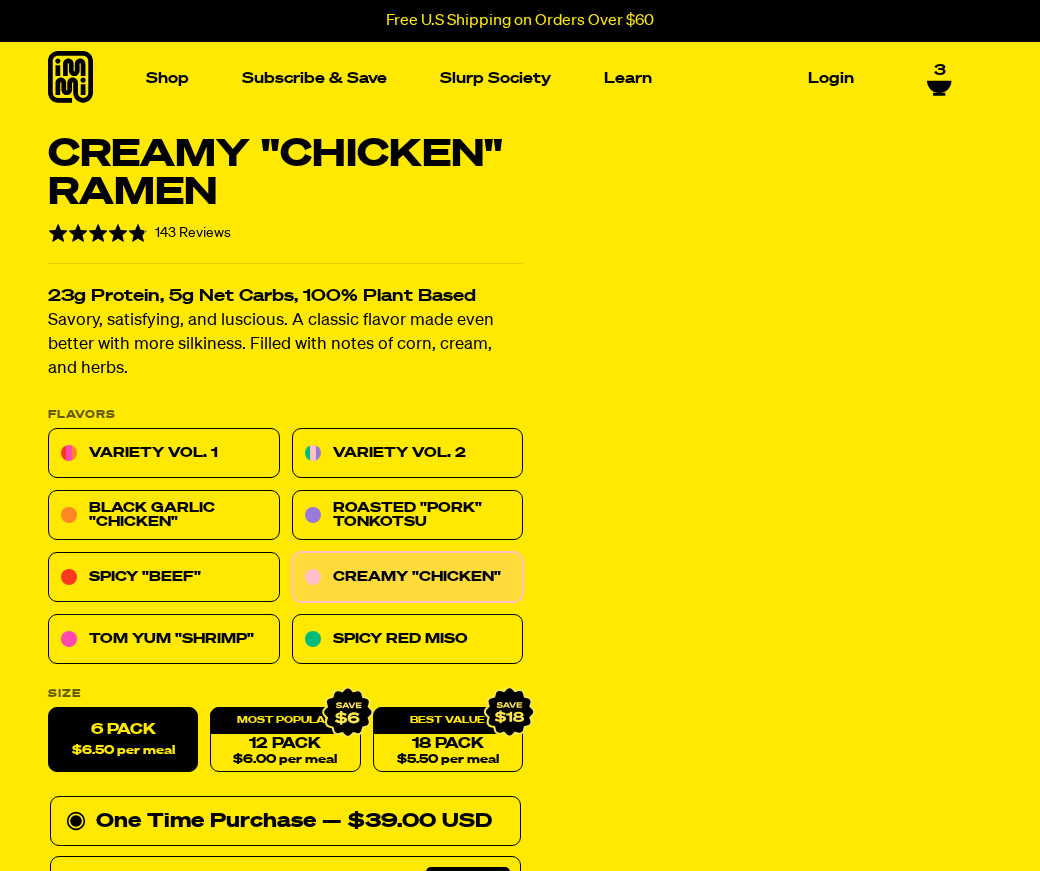 select 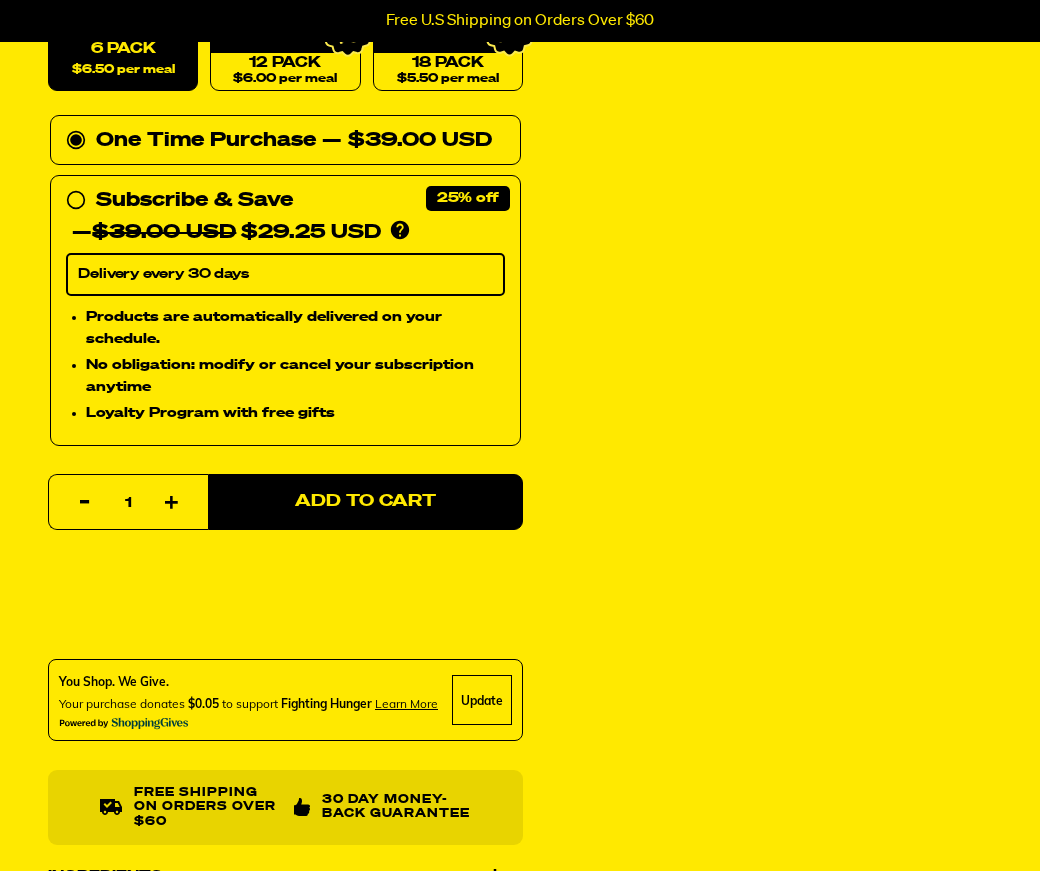 scroll, scrollTop: 0, scrollLeft: 0, axis: both 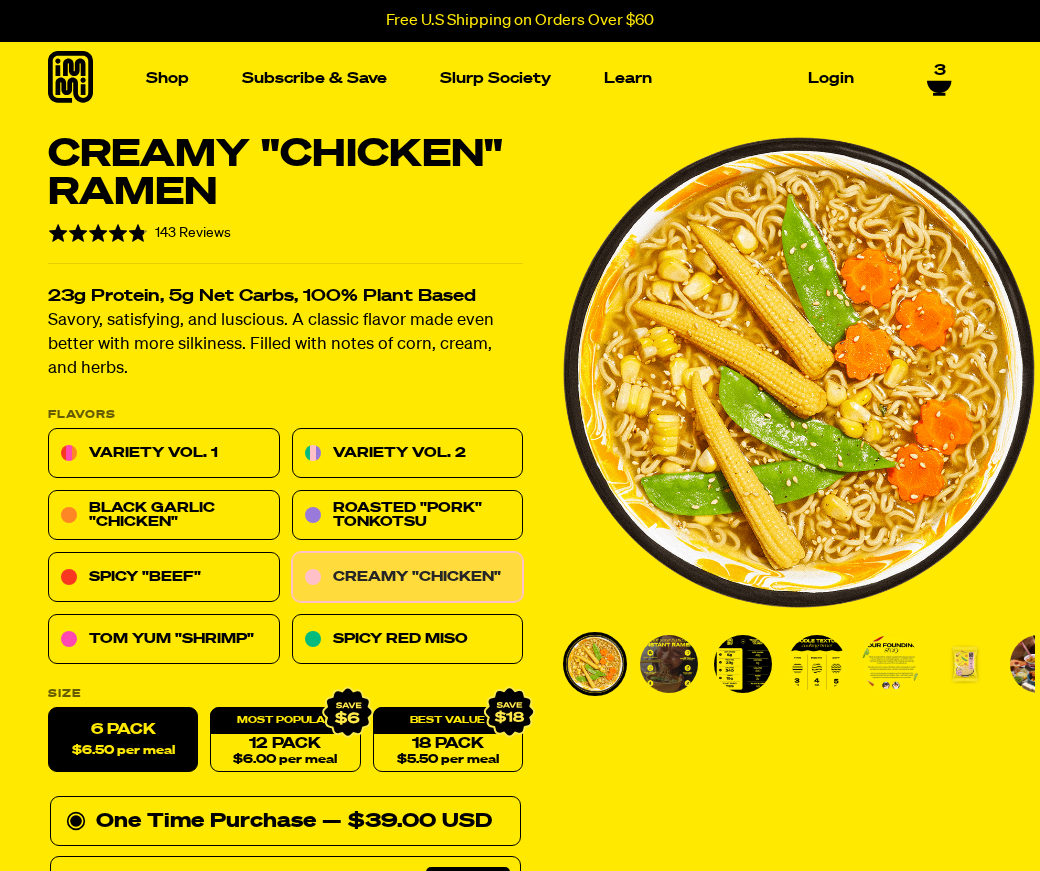 click on "Creamy "Chicken"" at bounding box center [408, 578] 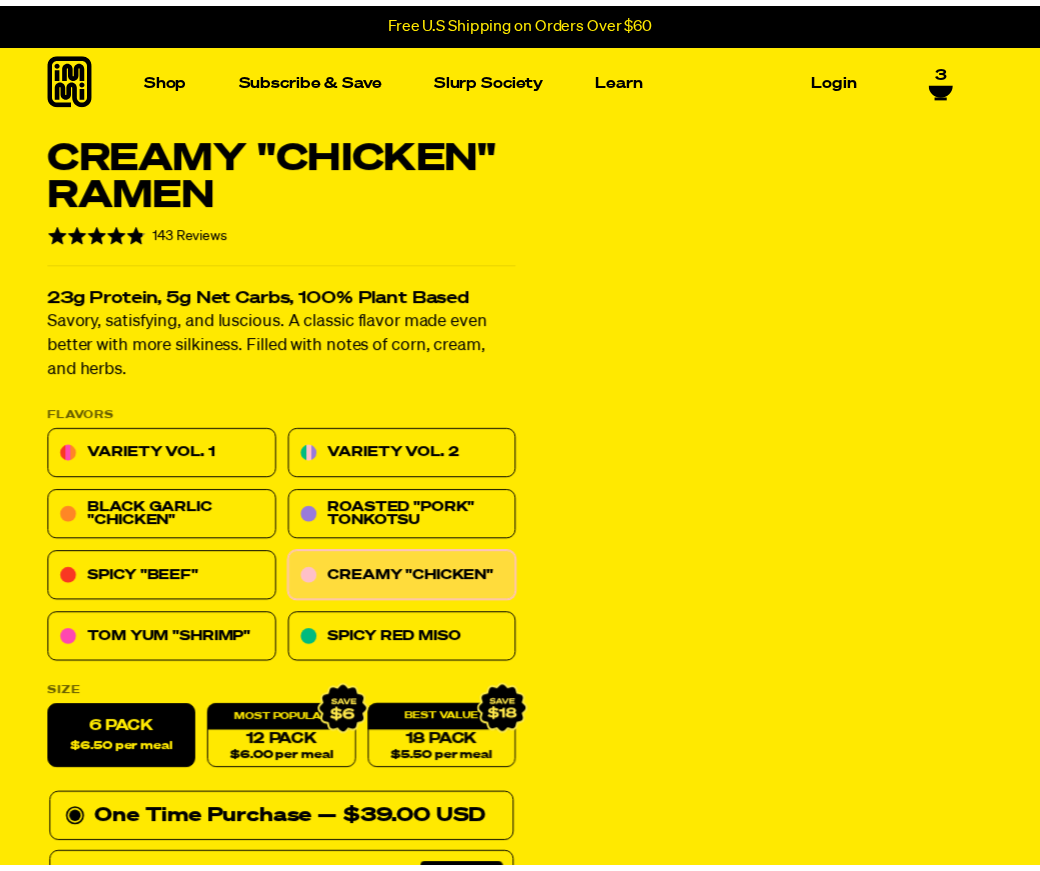 scroll, scrollTop: 0, scrollLeft: 0, axis: both 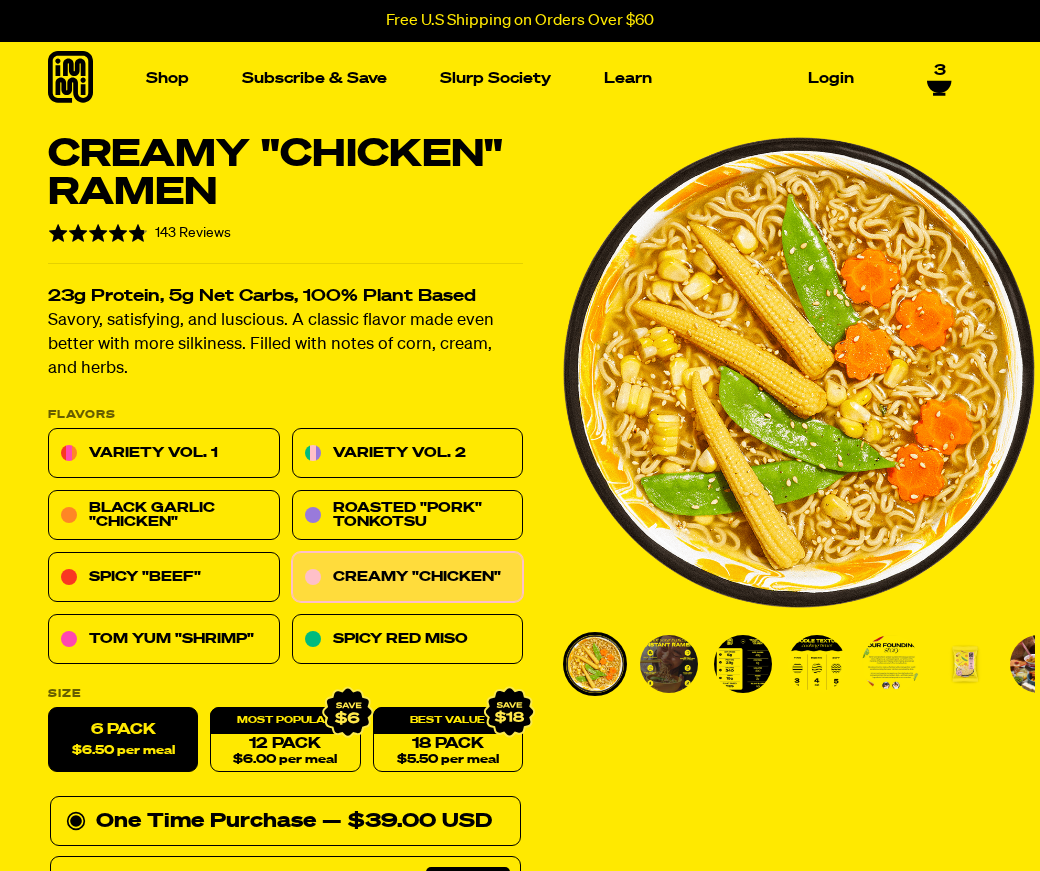 click 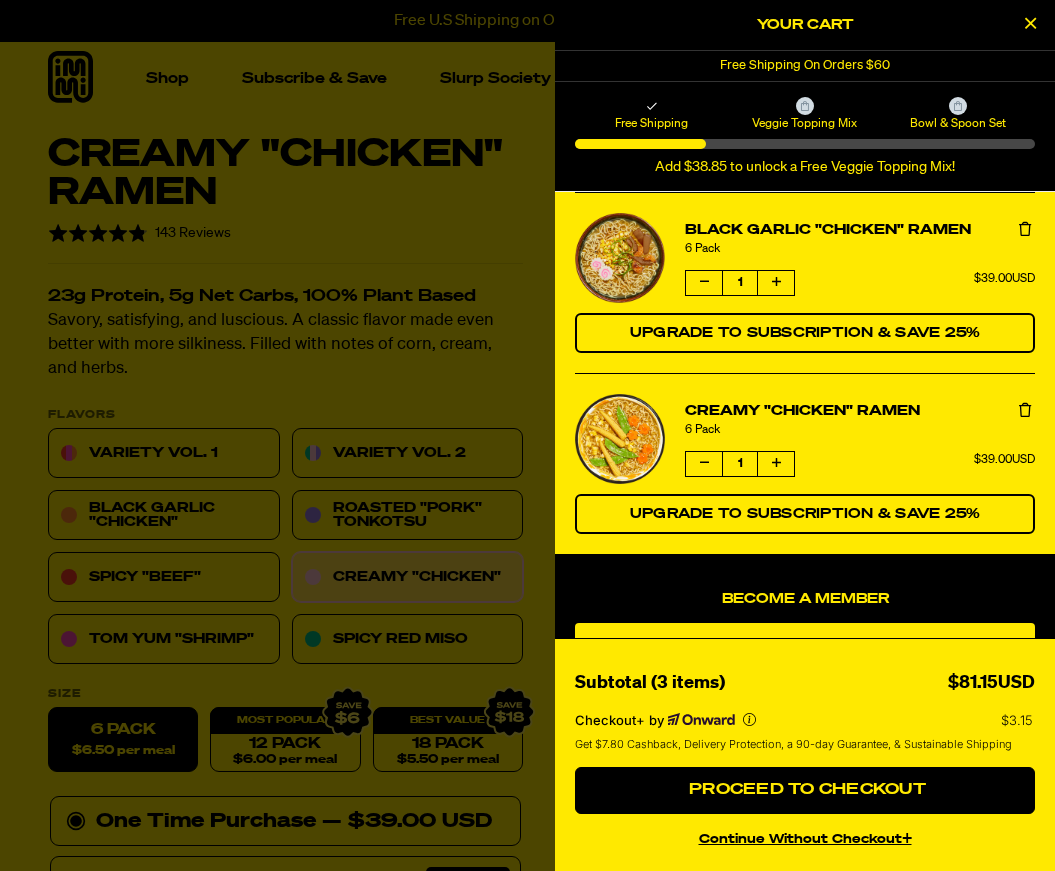 click at bounding box center [1030, 23] 